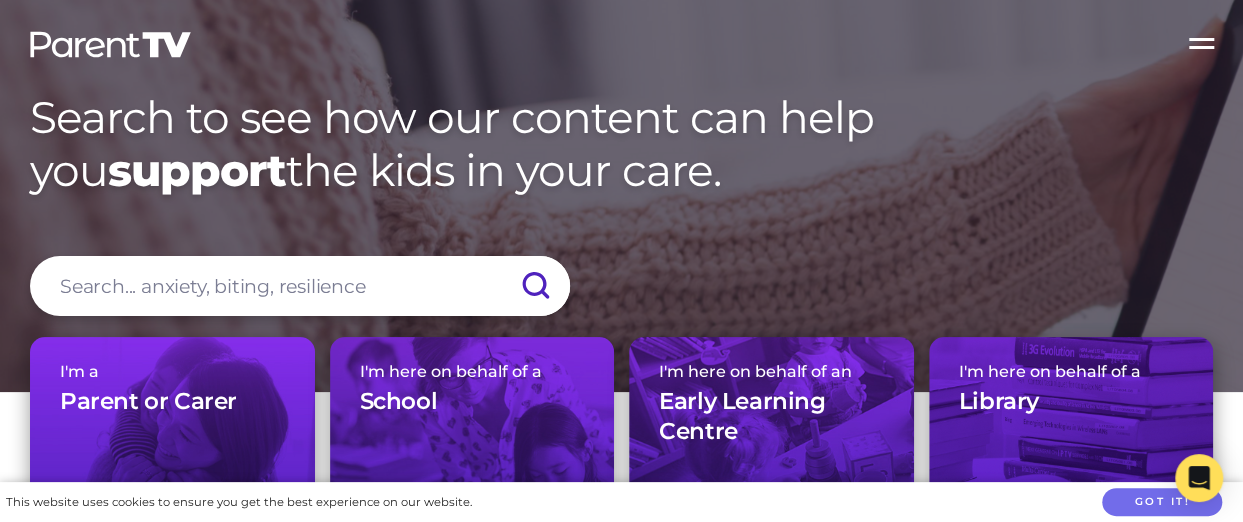 scroll, scrollTop: 200, scrollLeft: 0, axis: vertical 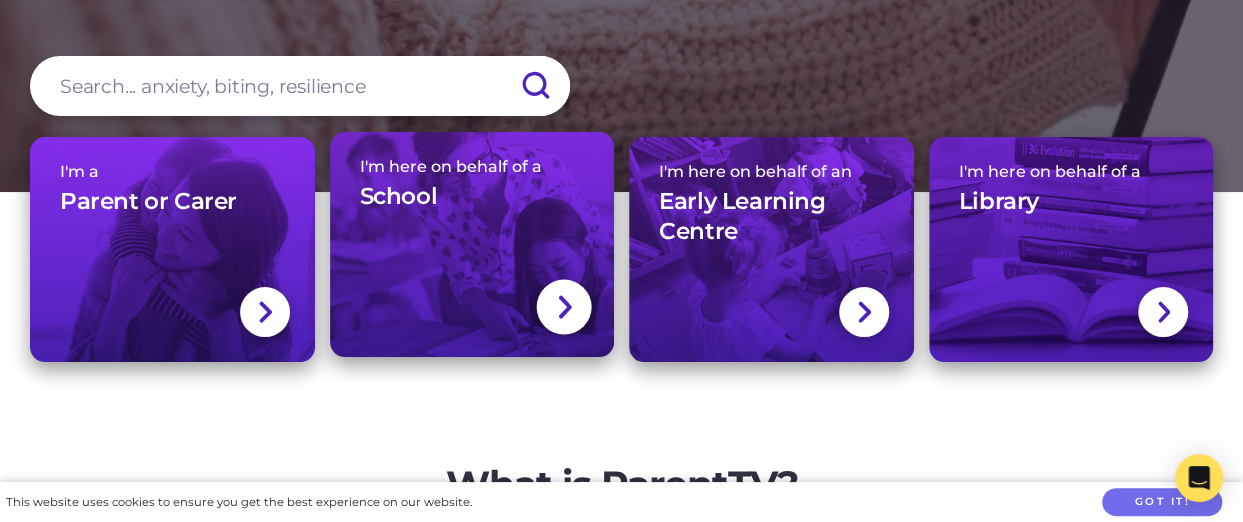 click at bounding box center (564, 307) 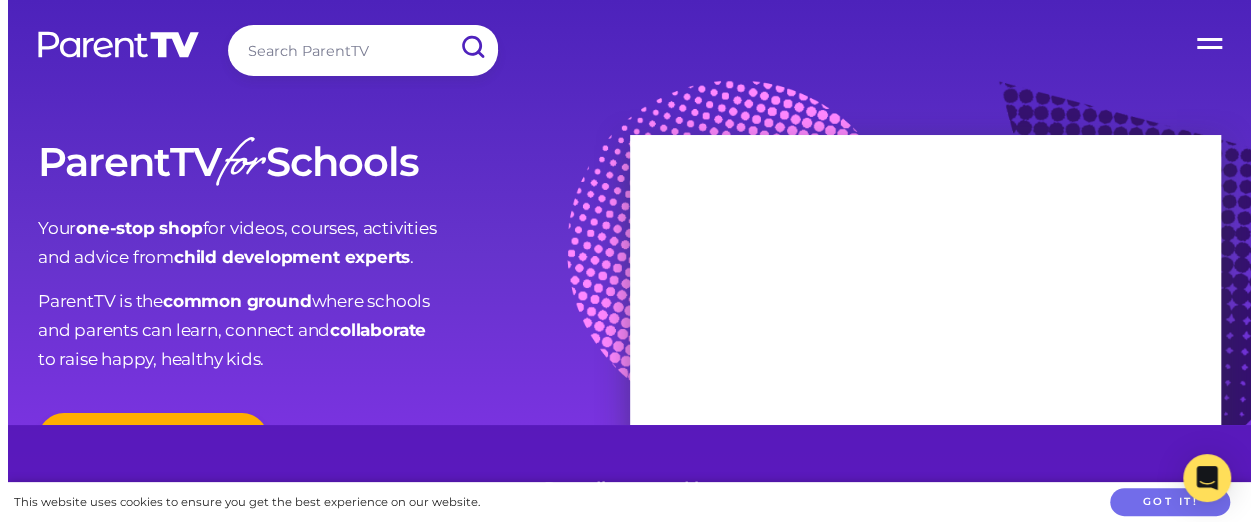 scroll, scrollTop: 100, scrollLeft: 0, axis: vertical 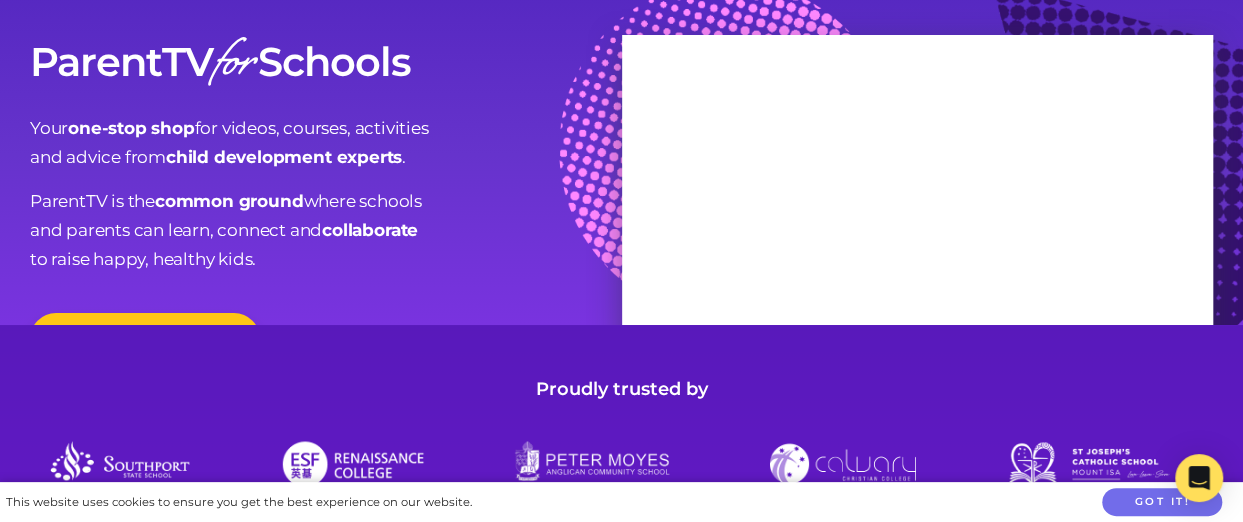 click on "Make an Enquiry" at bounding box center [145, 339] 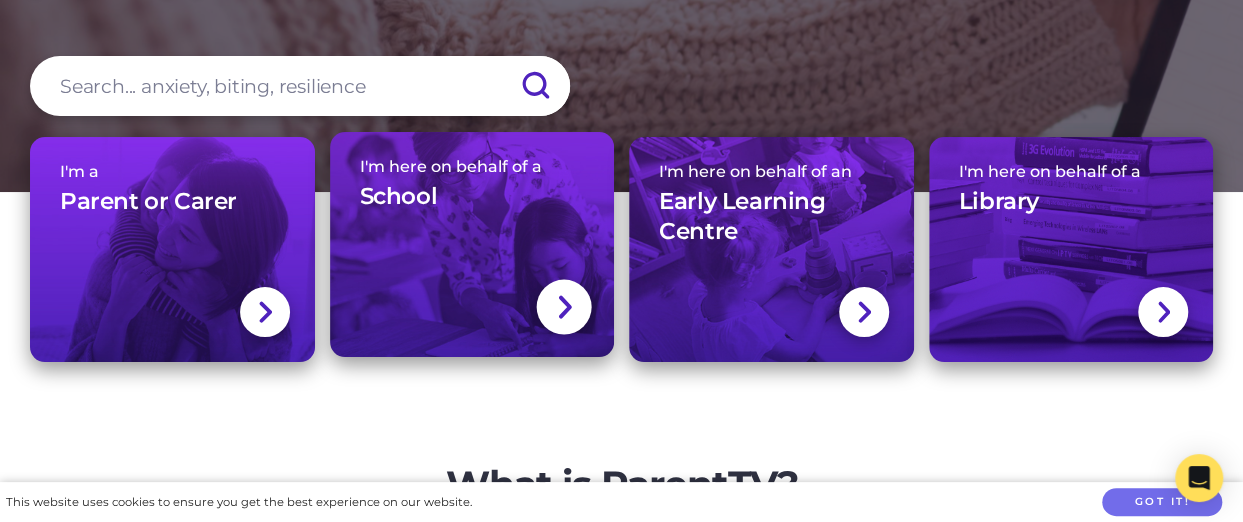 scroll, scrollTop: 200, scrollLeft: 0, axis: vertical 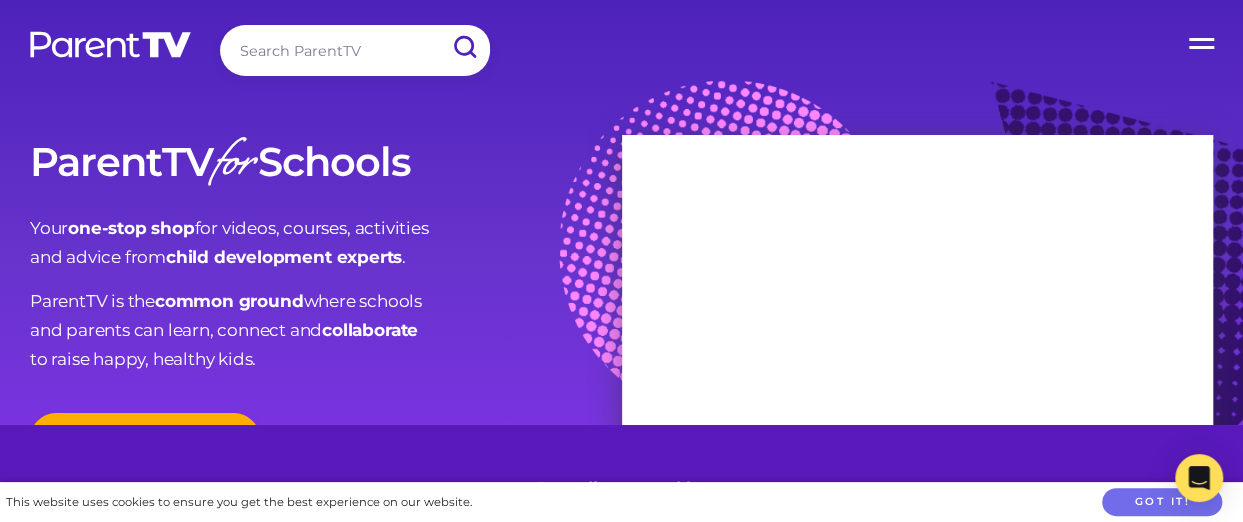 click on "Open Menu" at bounding box center (1203, 40) 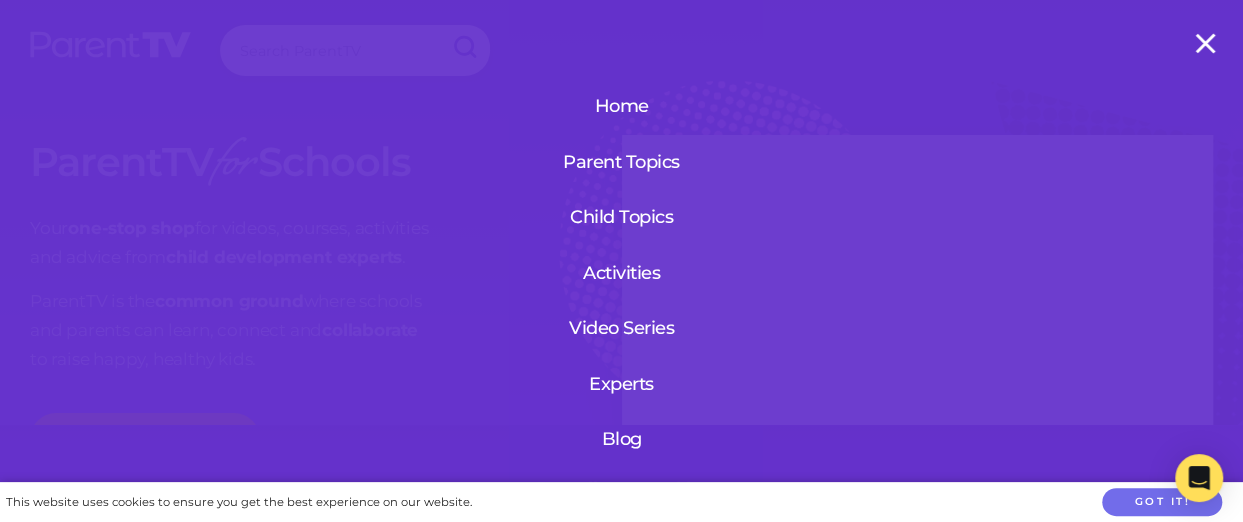 click on "Video Series" at bounding box center [621, 328] 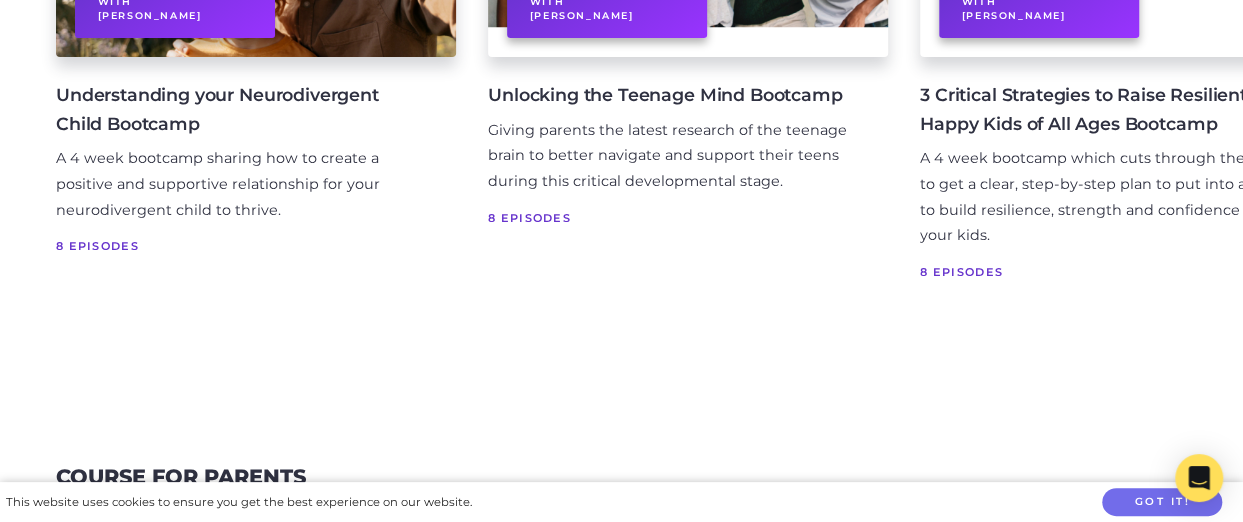 scroll, scrollTop: 500, scrollLeft: 0, axis: vertical 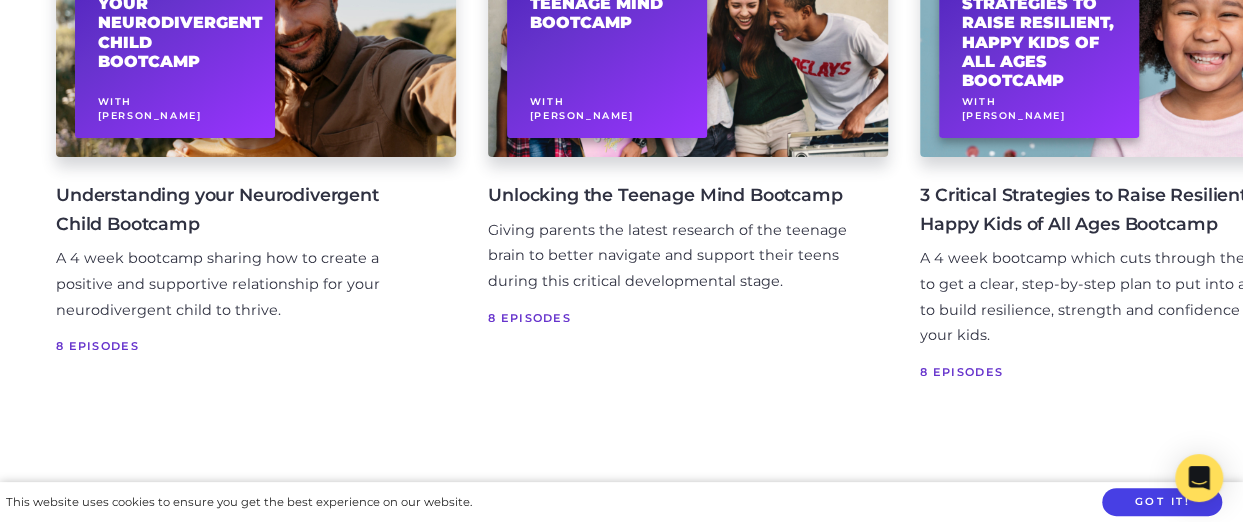 click on "Got it!" at bounding box center [1162, 502] 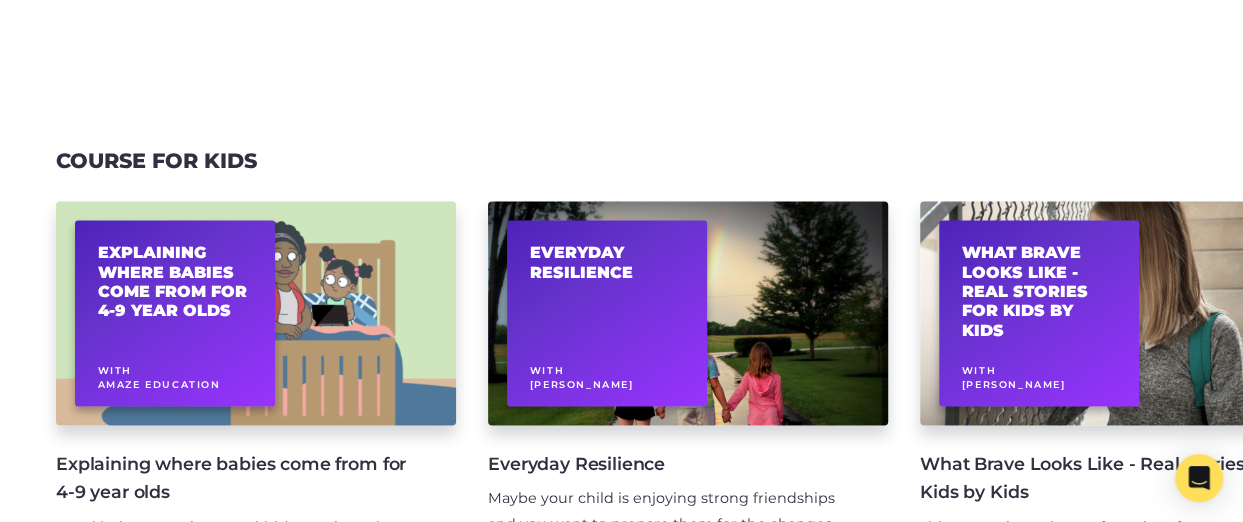 scroll, scrollTop: 1500, scrollLeft: 0, axis: vertical 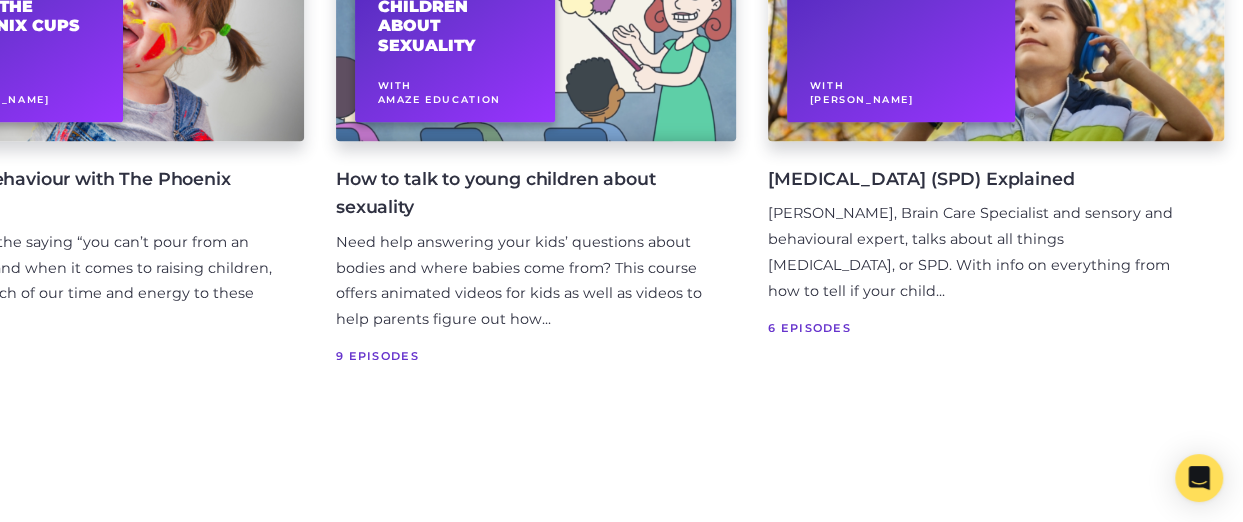 click on "Anxiety And Our Kids   With Dr Jodie Lowinger" at bounding box center [-411, 29] 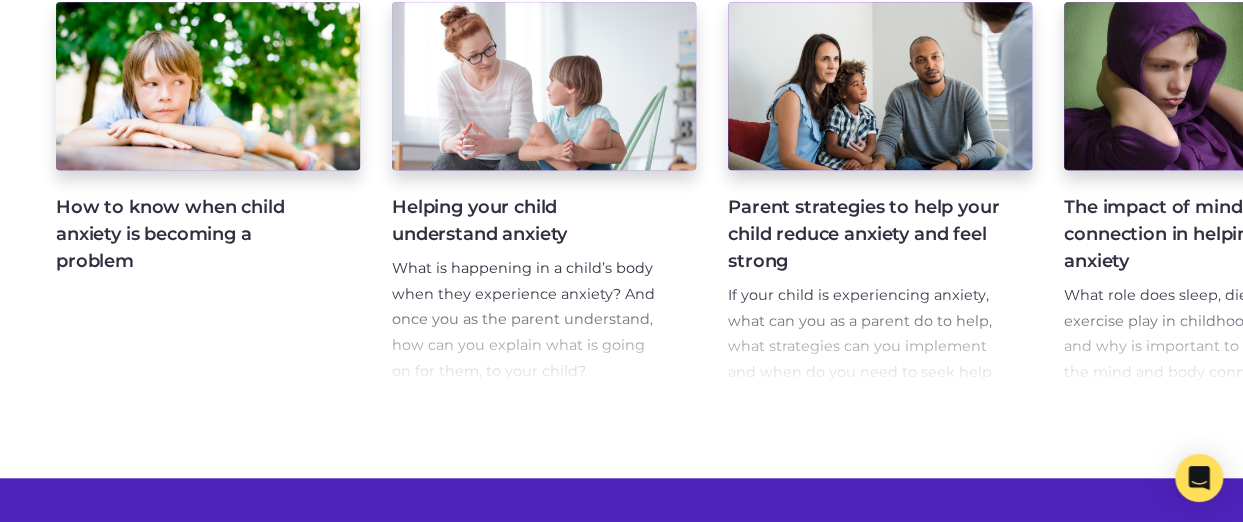 scroll, scrollTop: 1100, scrollLeft: 0, axis: vertical 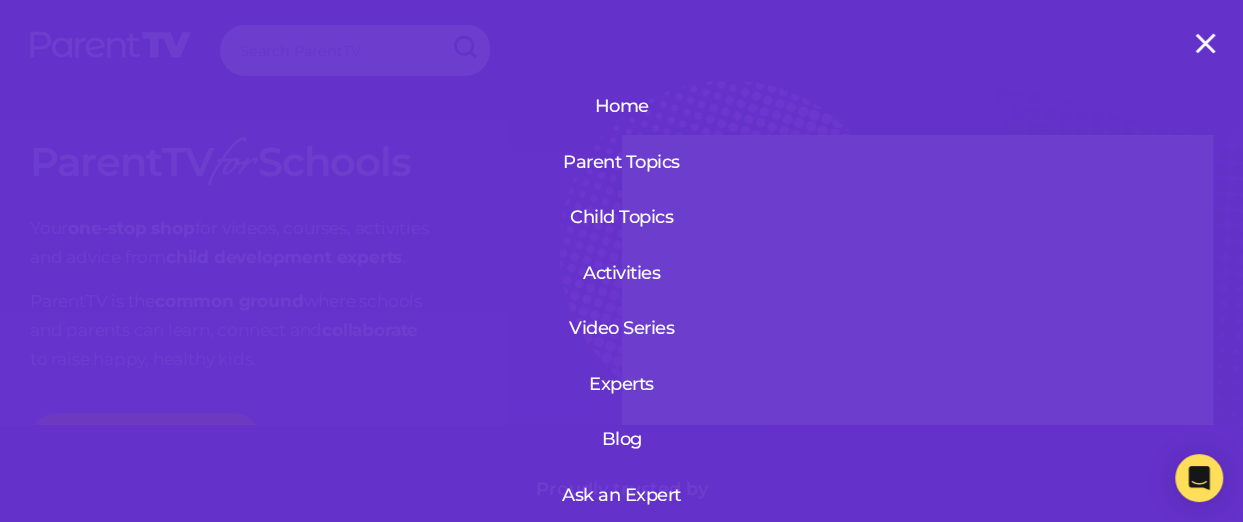 click on "Open Menu" at bounding box center (1203, 40) 